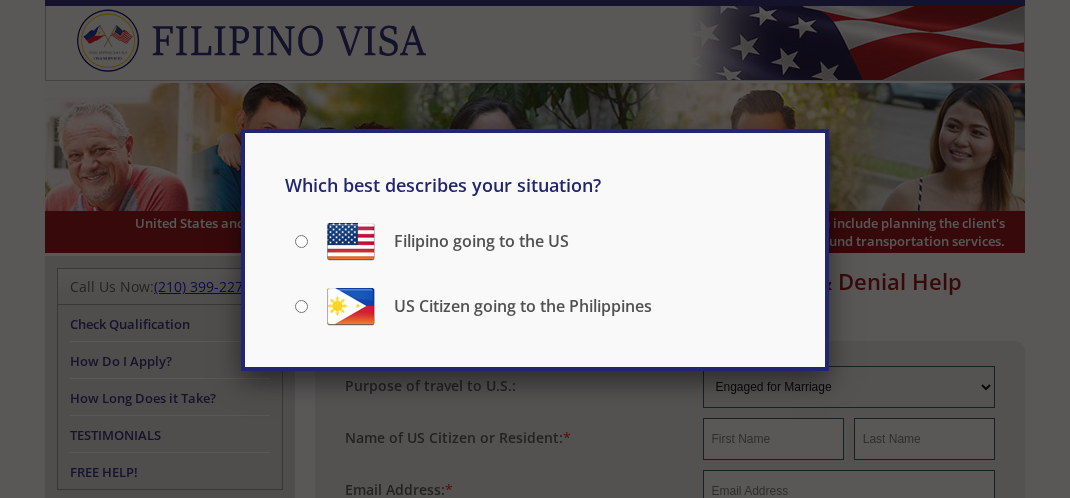 scroll, scrollTop: 0, scrollLeft: 0, axis: both 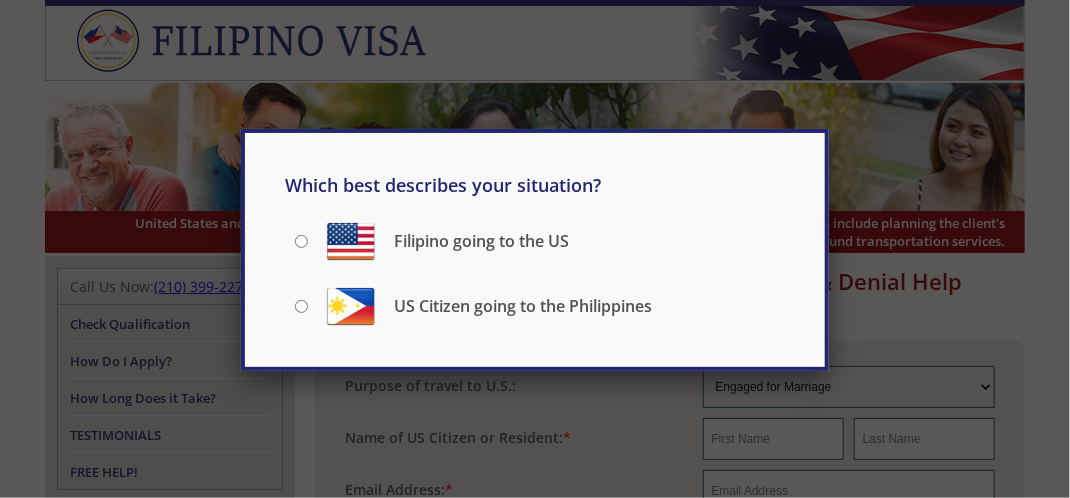 click on "Filipino going to the US" at bounding box center (301, 241) 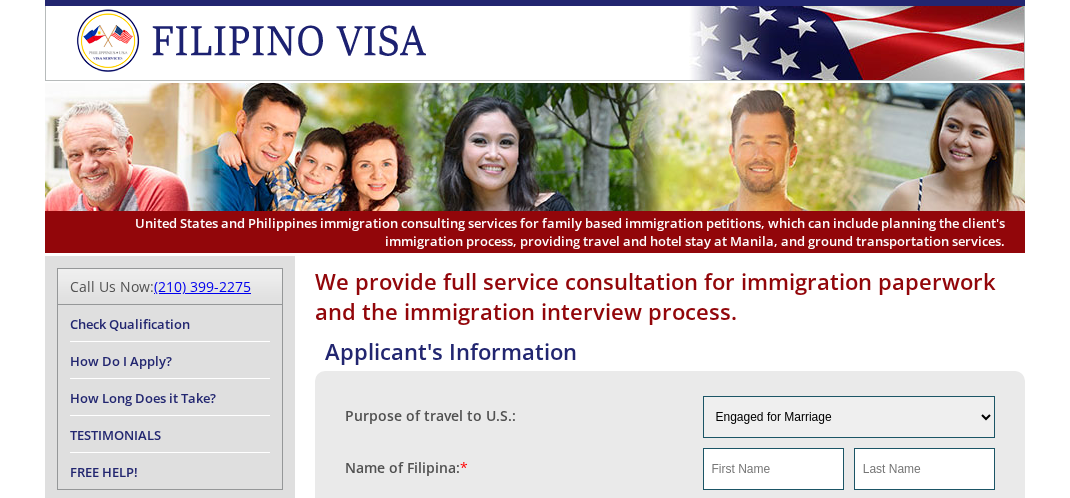scroll, scrollTop: 0, scrollLeft: 0, axis: both 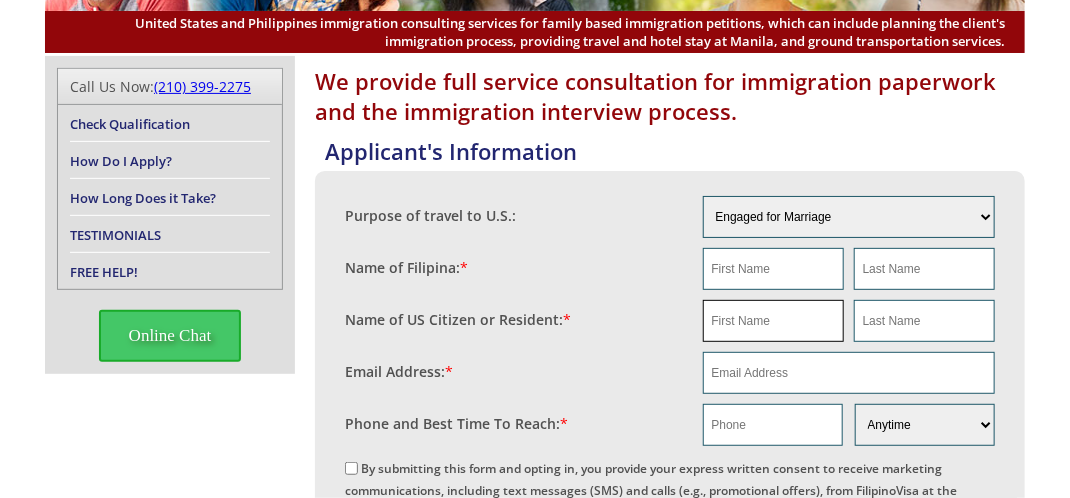 click at bounding box center [773, 321] 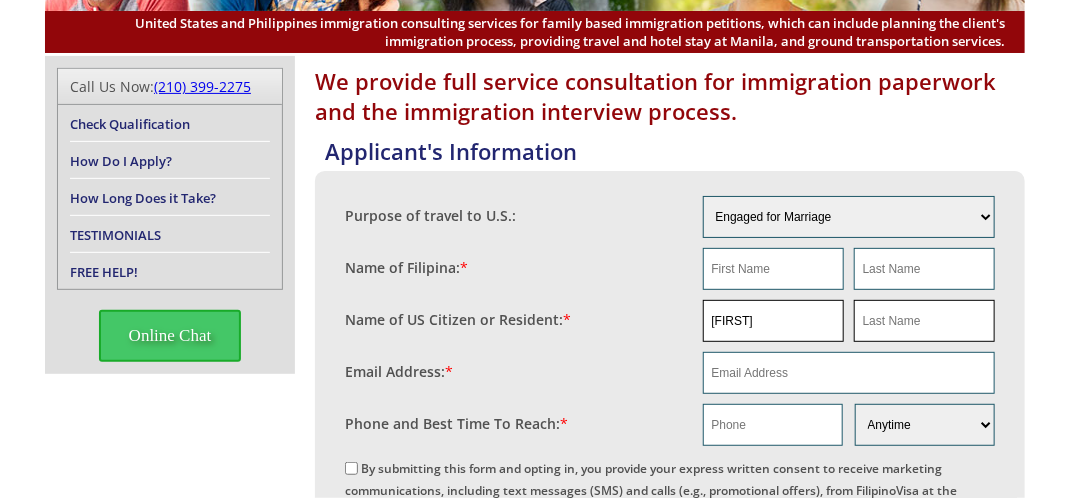 type on "Scott" 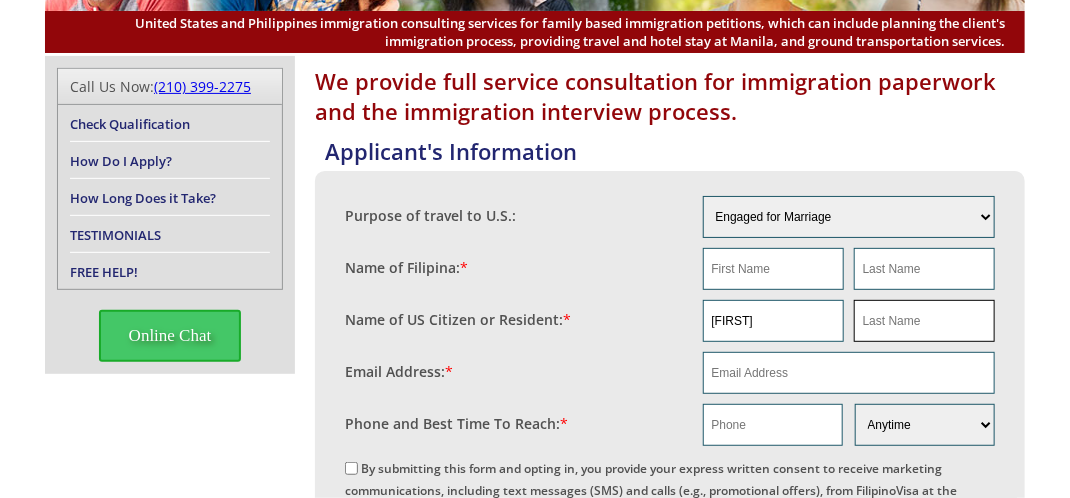 click at bounding box center (924, 321) 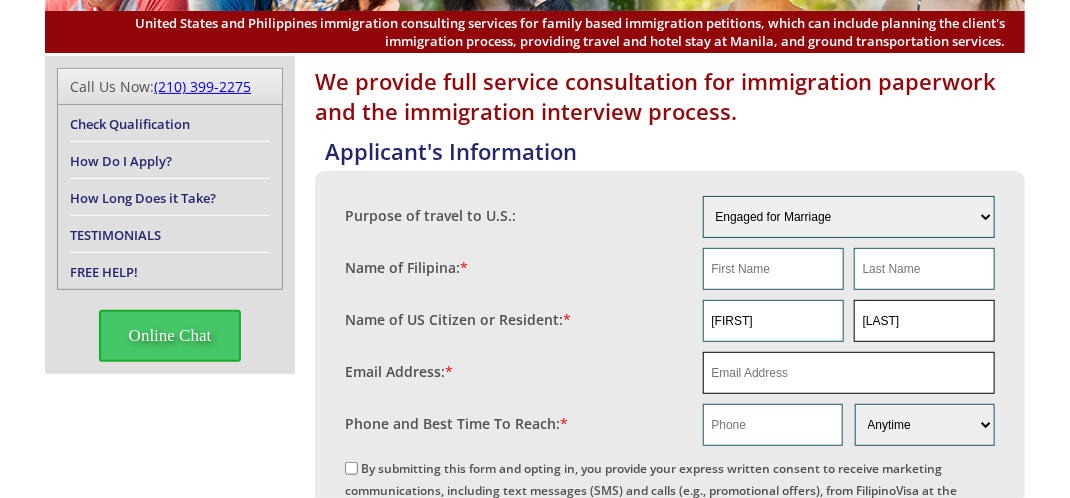 type on "Volk" 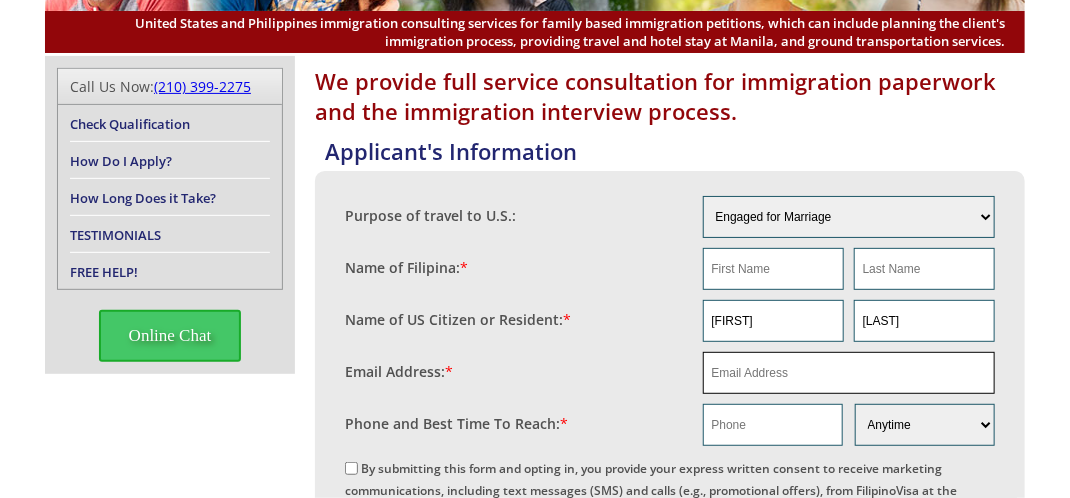 click at bounding box center (849, 373) 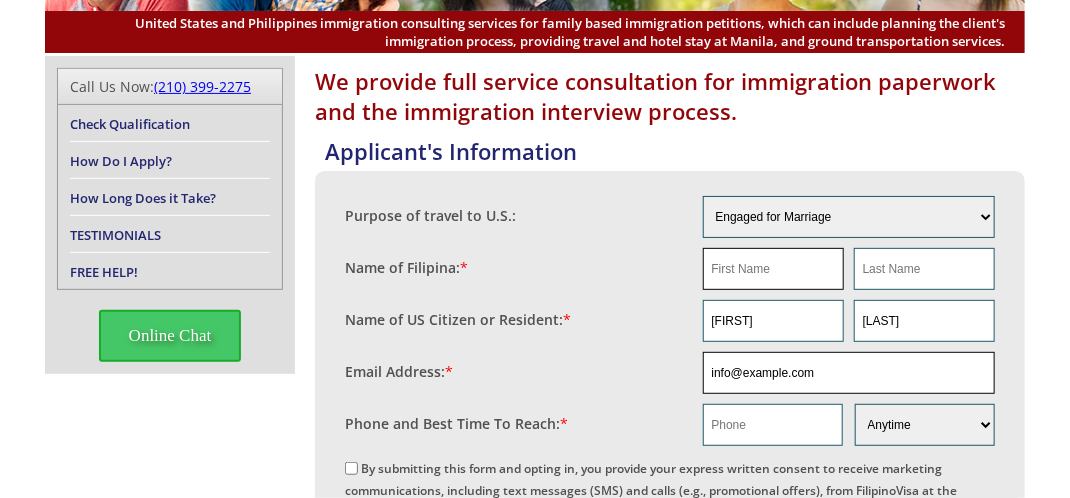 type on "Scott" 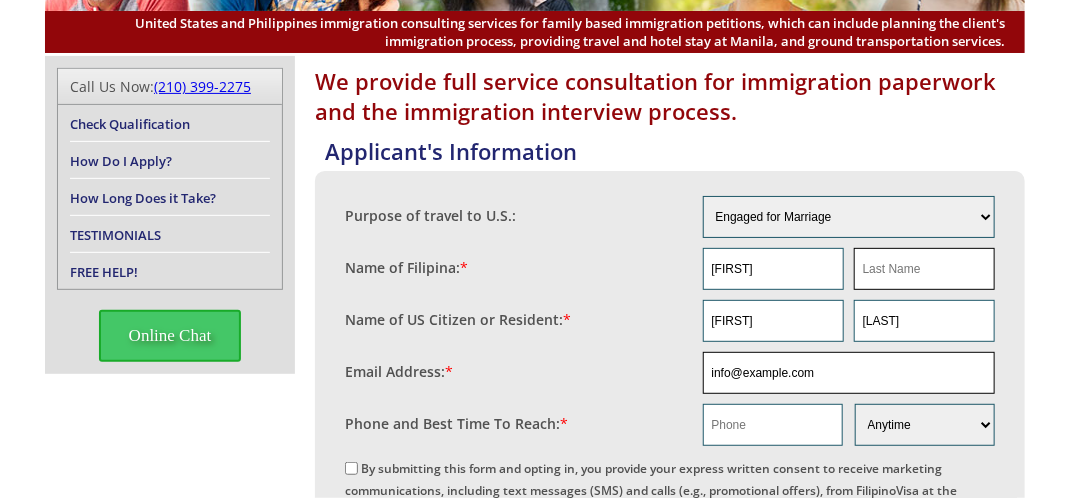 type on "Volk" 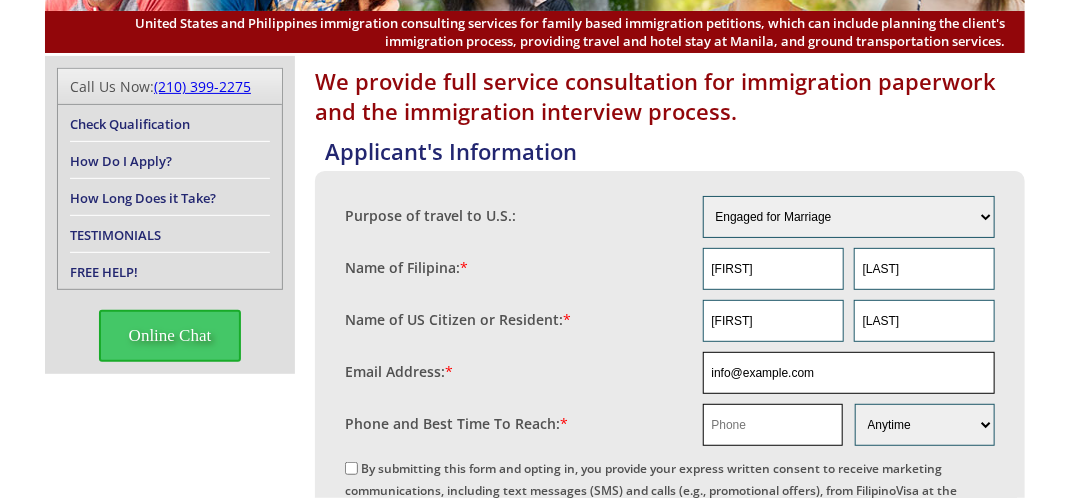 type on "7086060344" 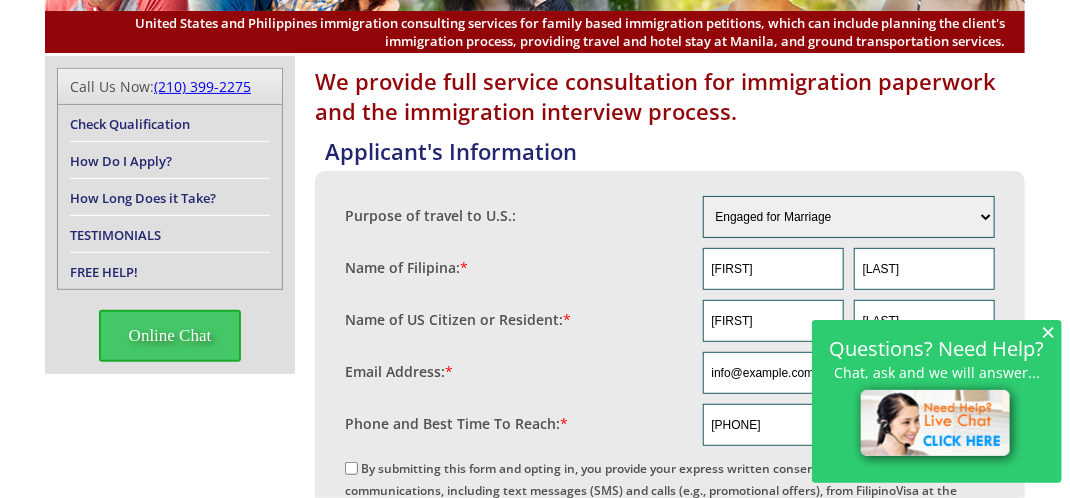 click on "Email Address:  *" at bounding box center (524, 367) 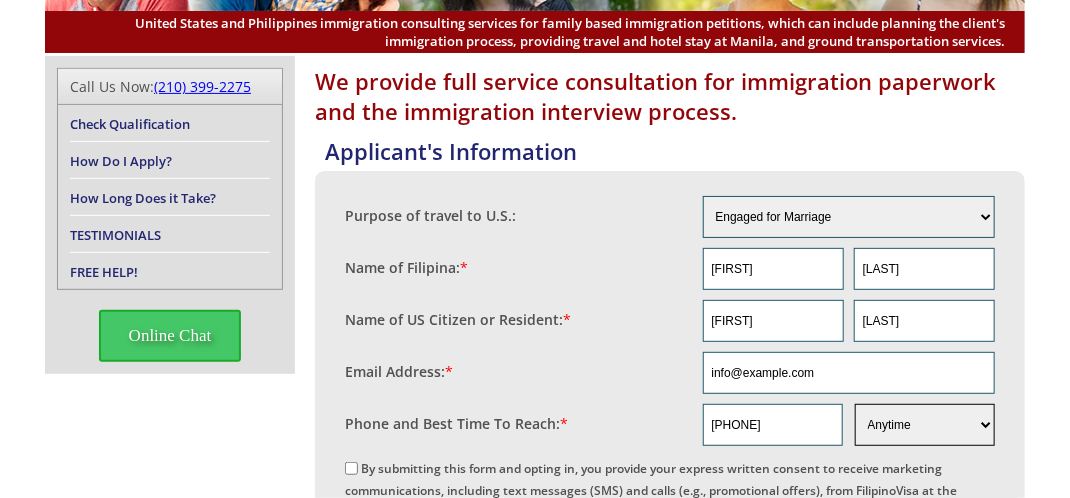 click on "Morning
Afternoon
Evening
Weekend
Anytime" at bounding box center (925, 425) 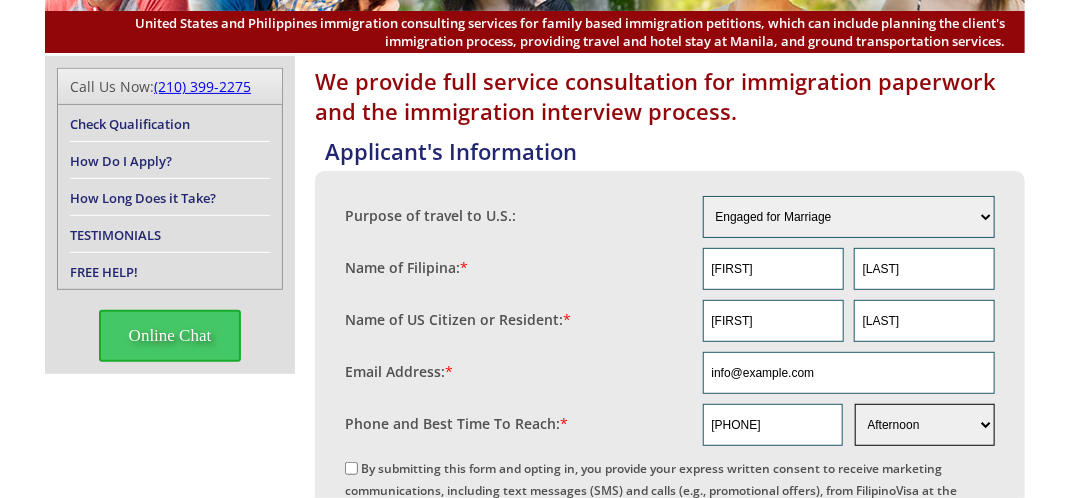 click on "Morning
Afternoon
Evening
Weekend
Anytime" at bounding box center [925, 425] 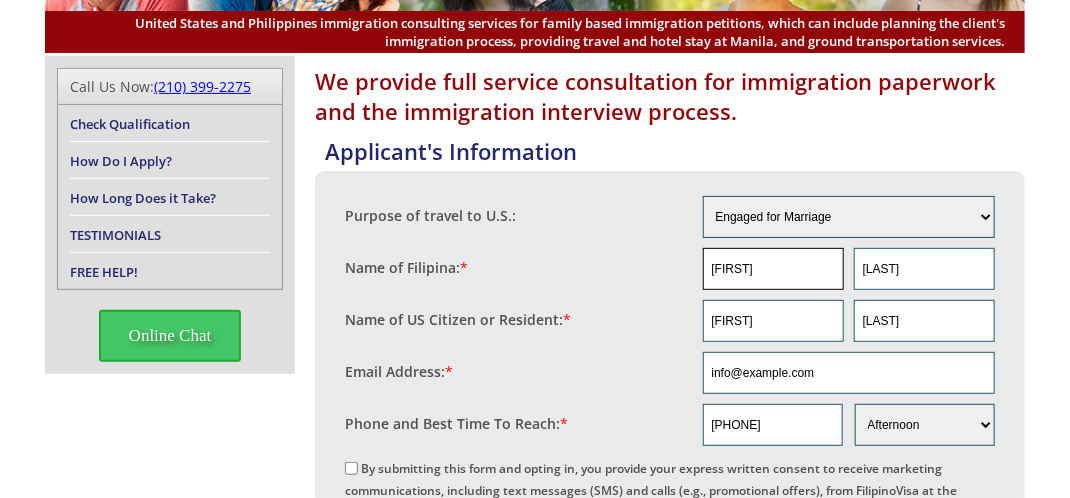 click on "Scott" at bounding box center (773, 269) 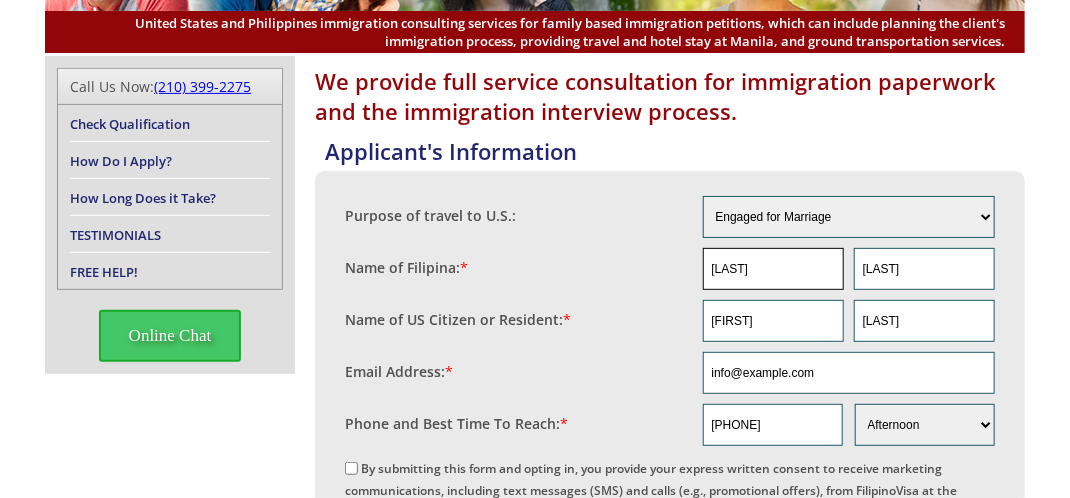 type on "Maribel" 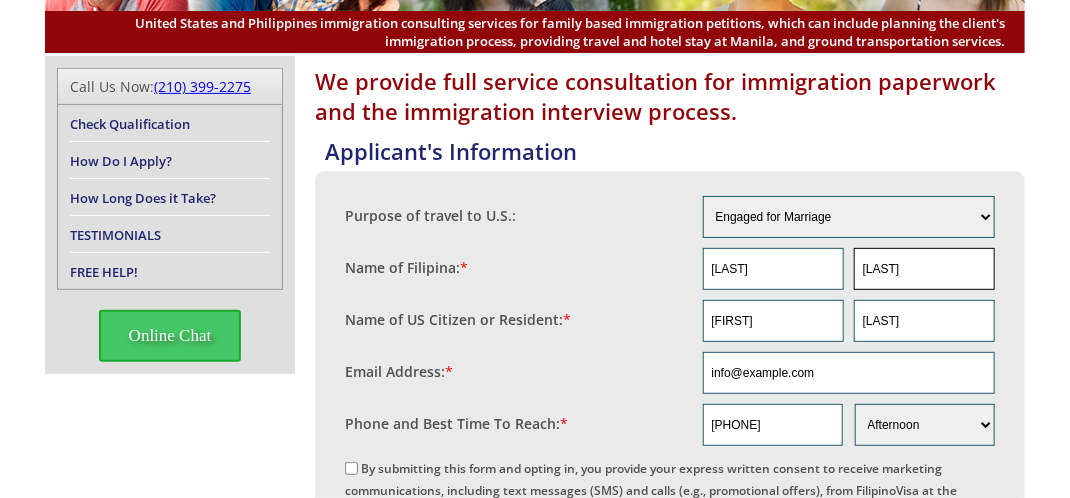 click on "Name of Filipina:  *
Maribel
Volk" at bounding box center [670, 269] 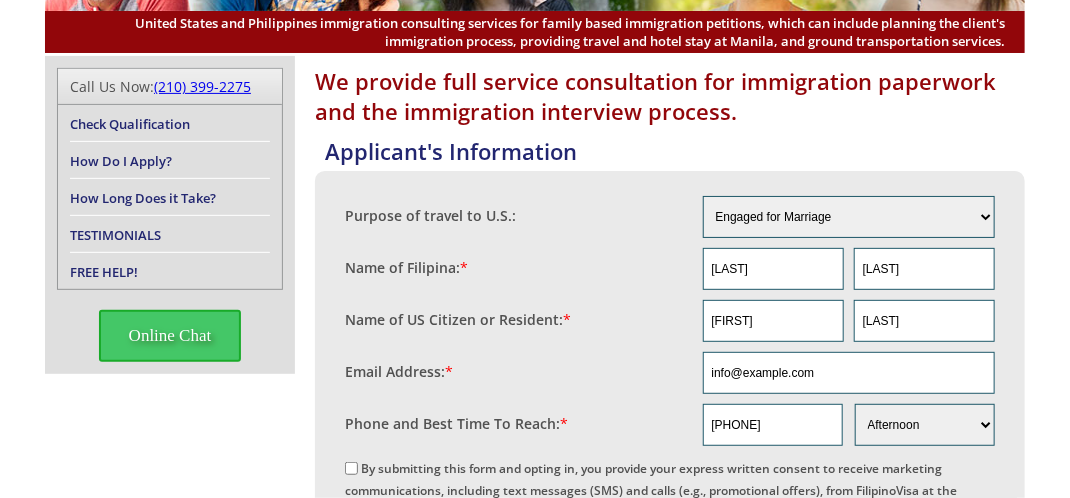 click on "Name of Filipina:  *
Maribel
Volk" at bounding box center [670, 269] 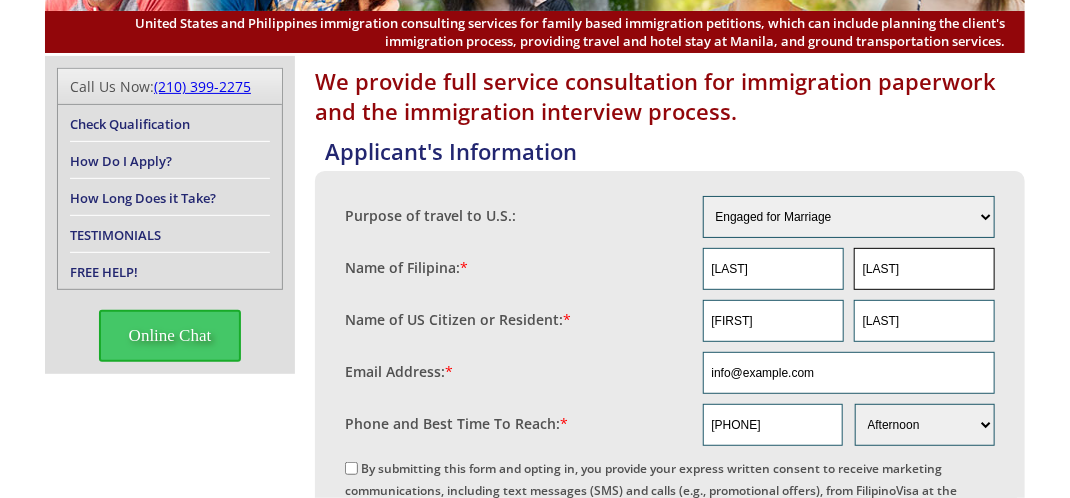 click on "Volk" at bounding box center (924, 269) 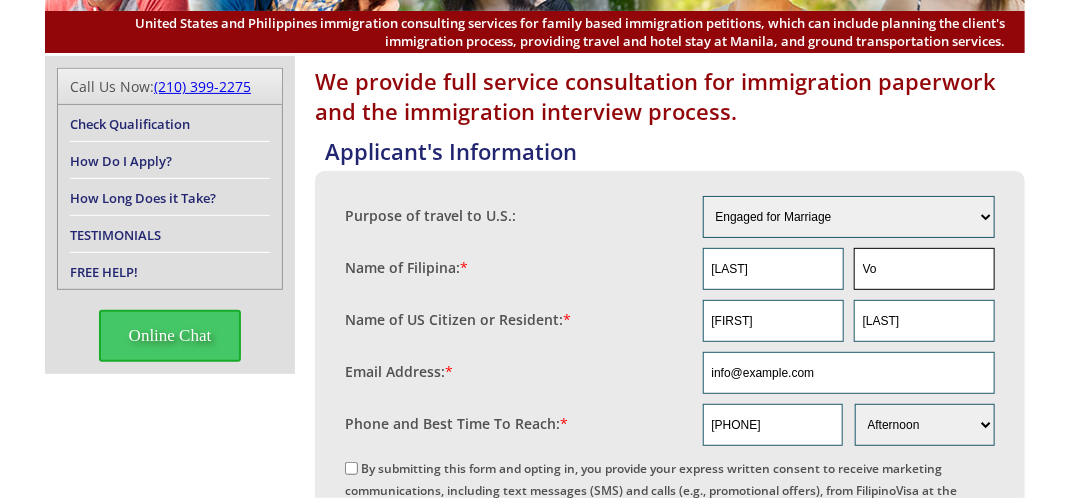 type on "V" 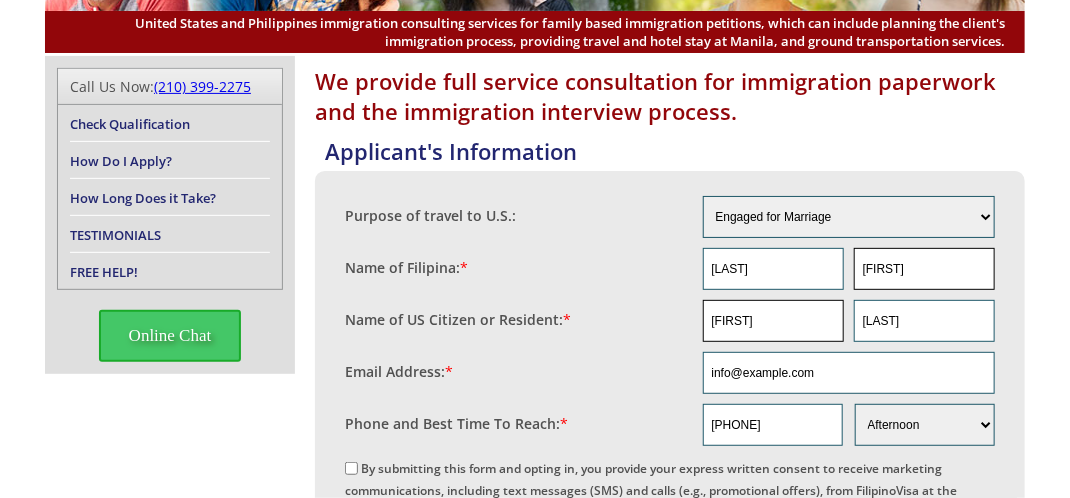 type on "Este" 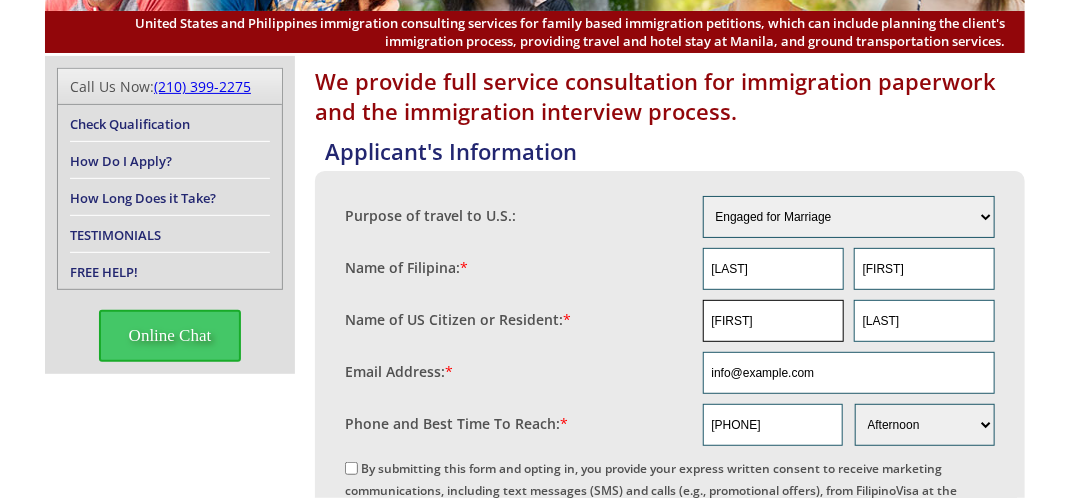 click on "Scott" at bounding box center [773, 321] 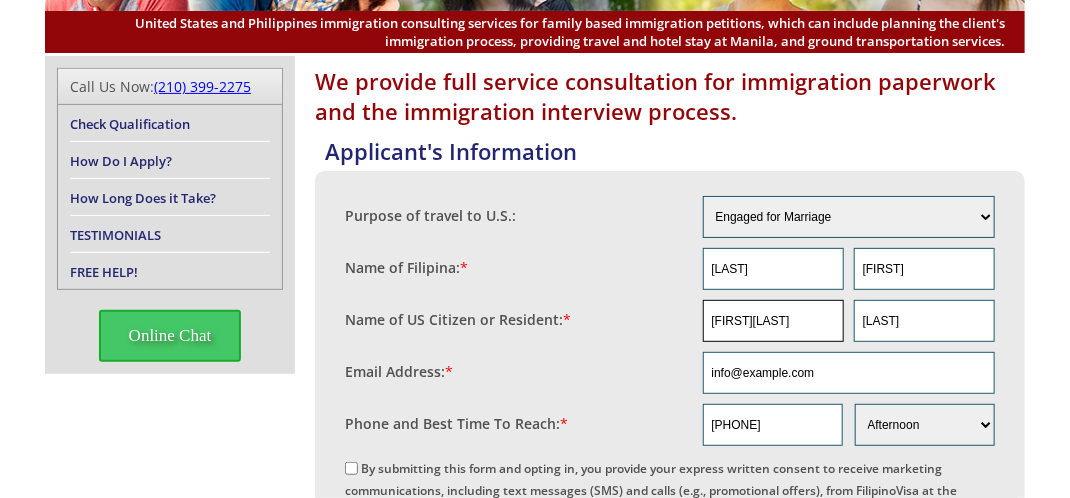 type on "Scott" 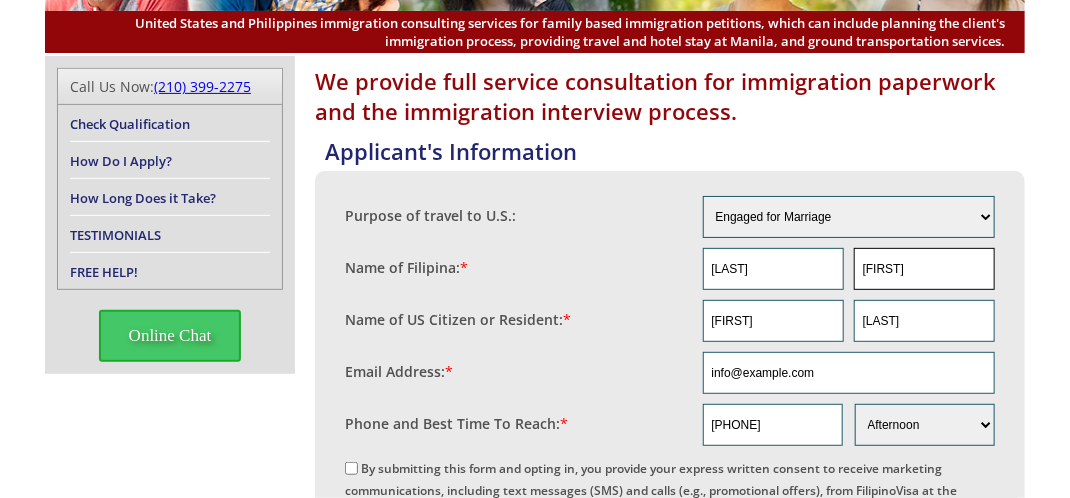 click on "Este" at bounding box center [924, 269] 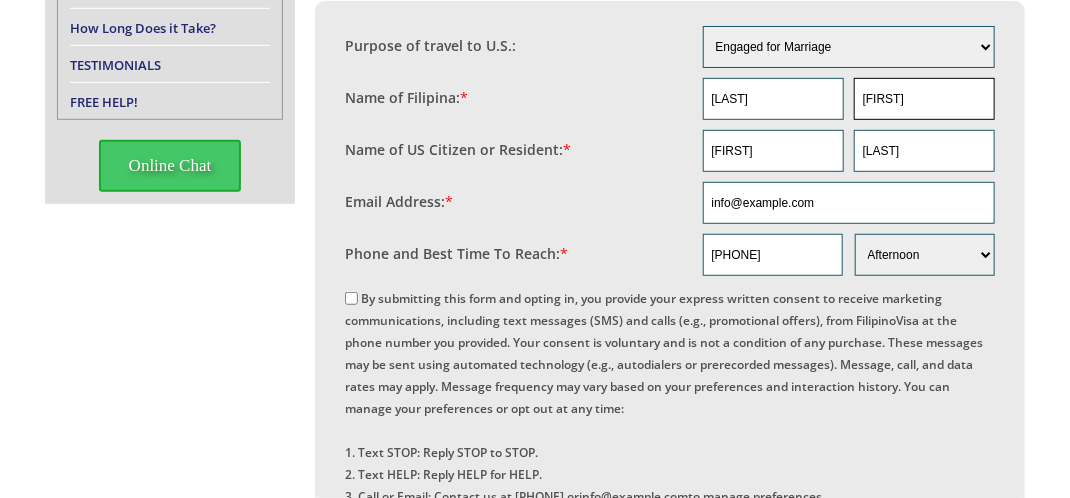 scroll, scrollTop: 400, scrollLeft: 0, axis: vertical 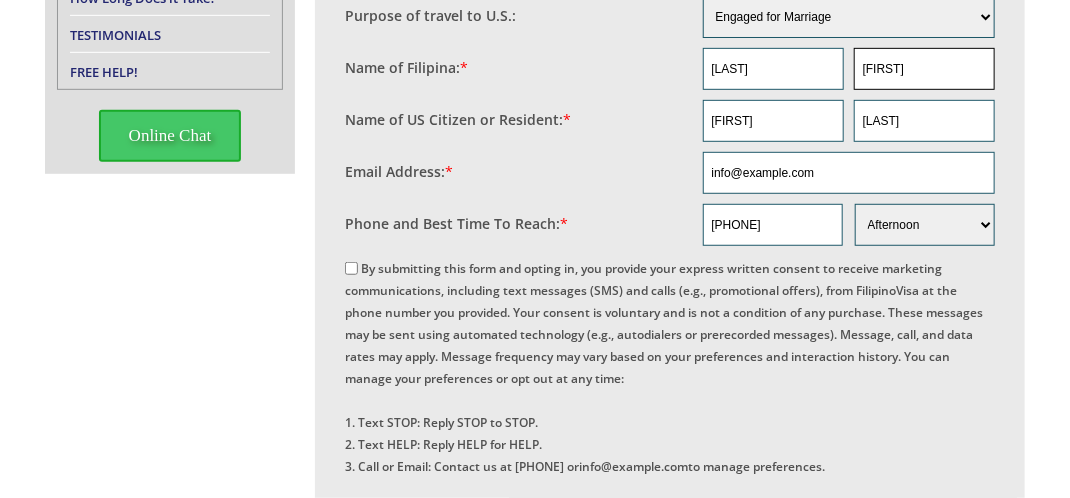 click on "Esteban" at bounding box center (924, 69) 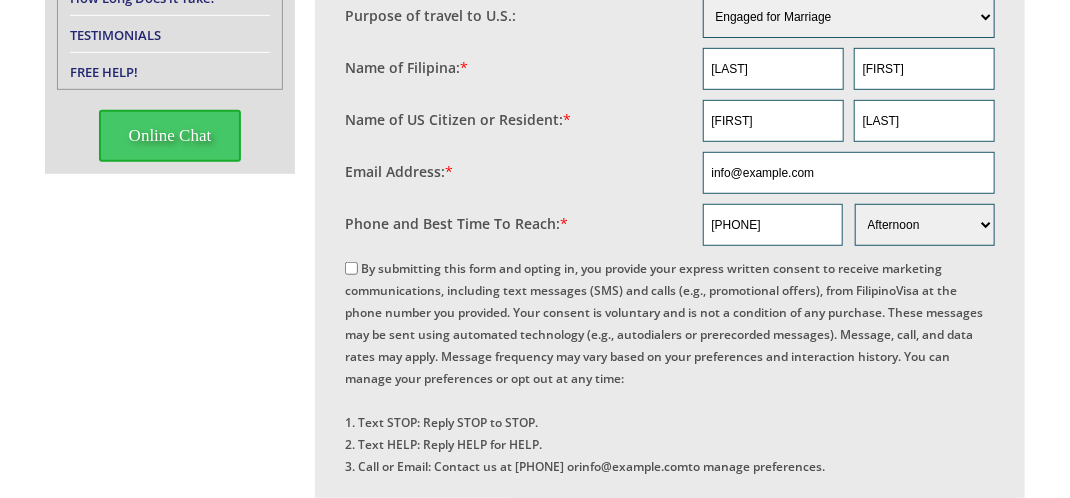 click on "By submitting this form and opting in, you provide your express written consent to receive marketing communications, including text messages (SMS) and calls (e.g., promotional offers), from FilipinoVisa at the phone number you provided. Your consent is voluntary and is not a condition of any purchase. These messages may be sent using automated technology (e.g., autodialers or prerecorded messages). Message, call, and data rates may apply. Message frequency may vary based on your preferences and interaction history. You can manage your preferences or opt out at any time:
1. Text STOP: Reply STOP to STOP.
2. Text HELP: Reply HELP for HELP.
3. Call or Email: Contact us at +1 (210) 399-2275 or  info@filipinovisa.com  to manage preferences.
For details on how your data is used and your rights, review our  Privacy Policy  and  Terms of Service ." at bounding box center [351, 268] 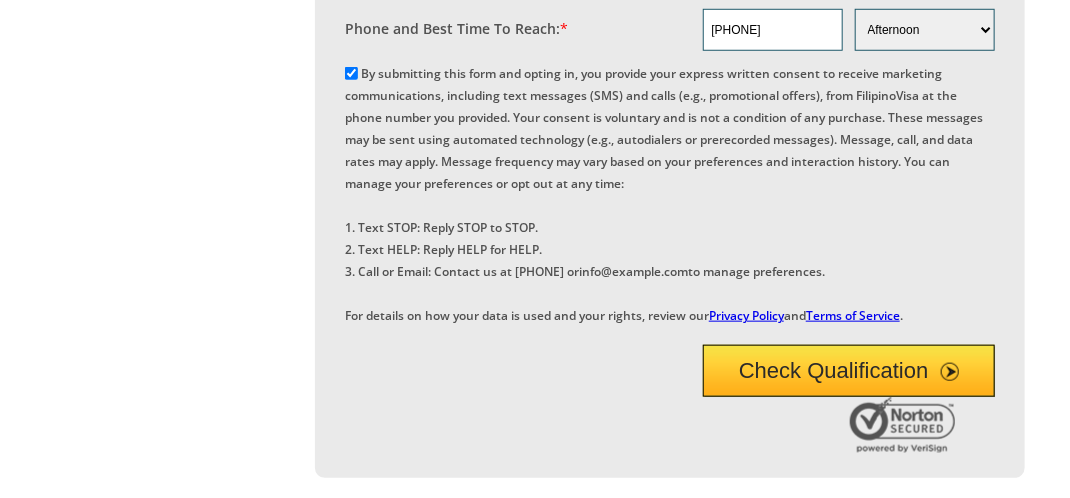 scroll, scrollTop: 600, scrollLeft: 0, axis: vertical 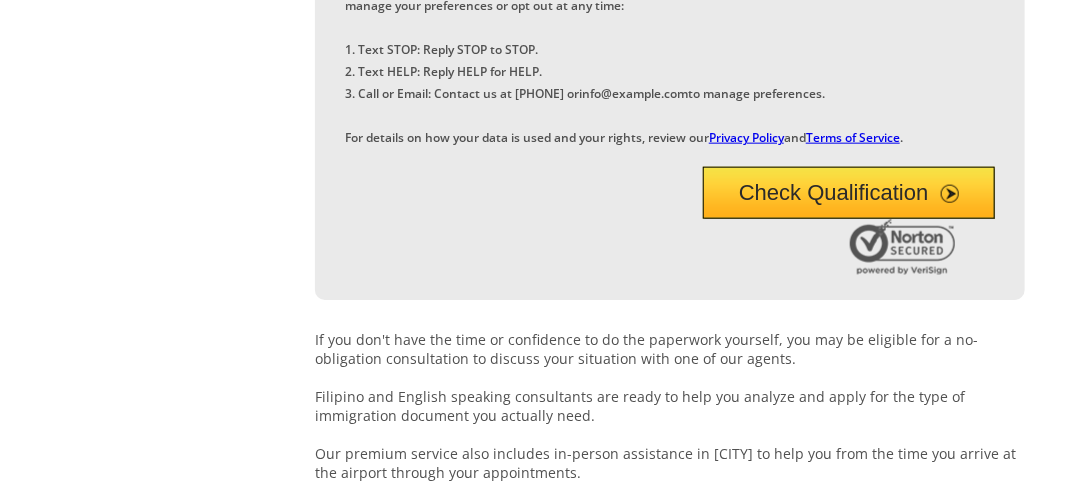 click on "Check Qualification" at bounding box center (849, 193) 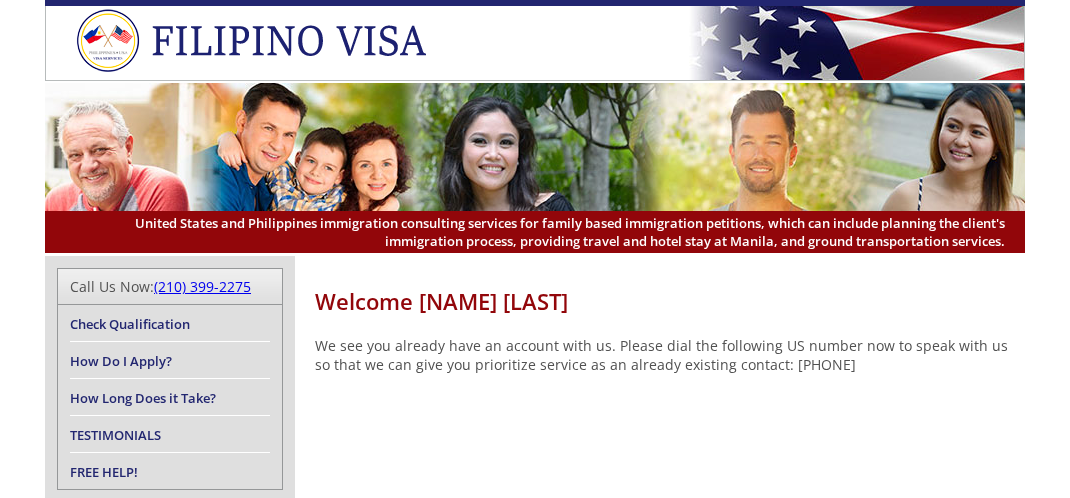 scroll, scrollTop: 0, scrollLeft: 0, axis: both 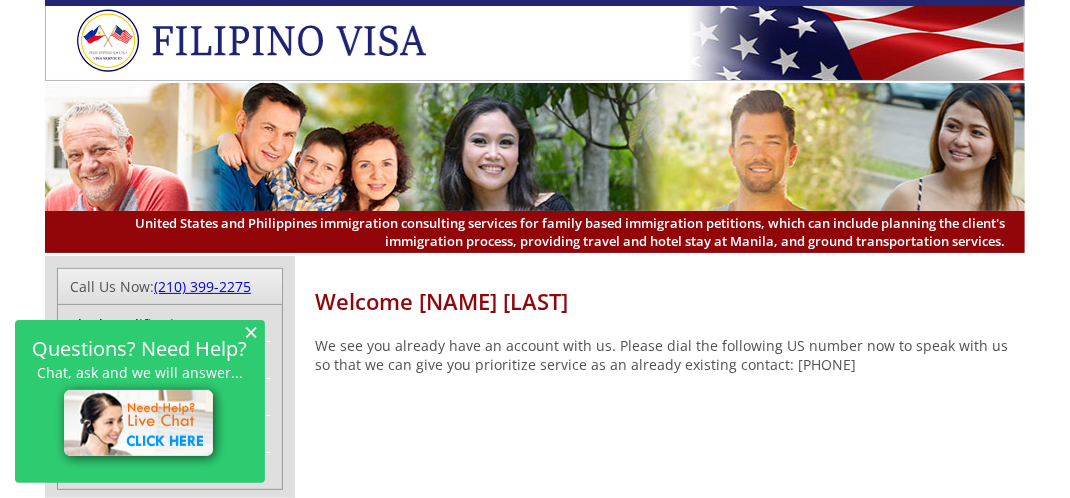 click on "×" at bounding box center (251, 331) 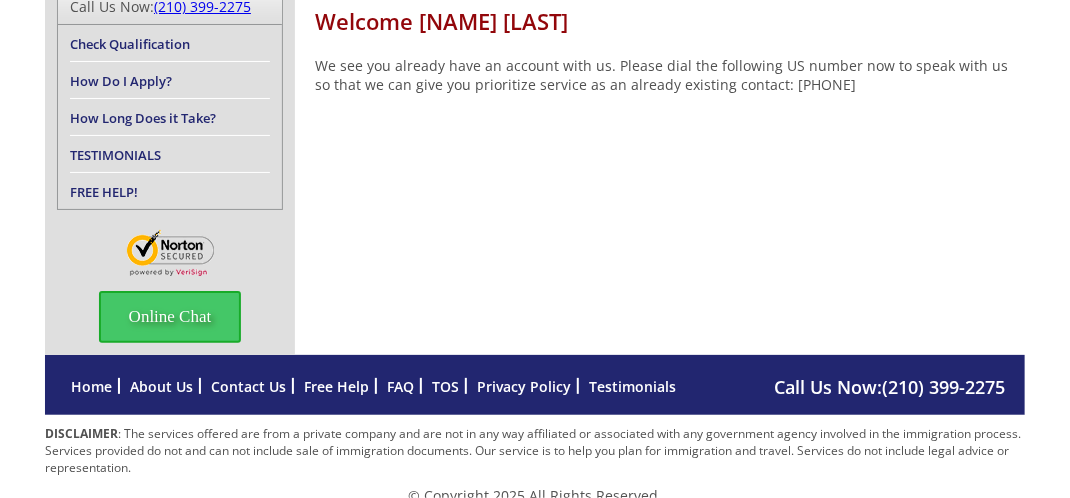 scroll, scrollTop: 299, scrollLeft: 0, axis: vertical 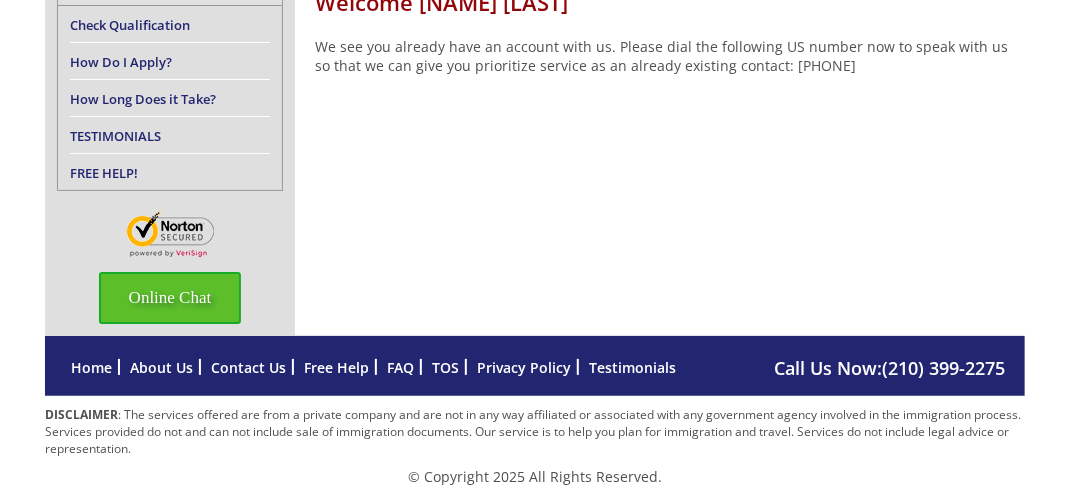 click on "Online Chat" at bounding box center [170, 298] 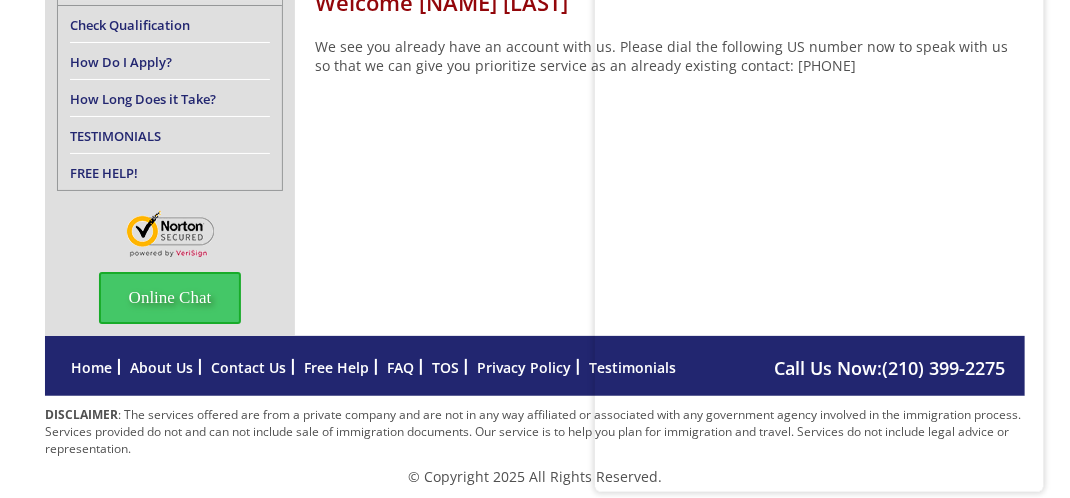 click on "Welcome [NAME] [LAST]
We see you already have an account with us. Please dial the following US number now to speak with us so that we can give you prioritize service as an already existing contact: [PHONE]
Call Us Now: [PHONE]
Check Qualification
How Do I Apply?
How Long Does it Take?
TESTIMONIALS
FREE HELP!
Online Chat
×
Questions? Need Help?
Chat, ask and we will answer...
Questions?
Need Help?
Chat, ask and we will answer...
What is your email address to be linked to your application data?
Create My Account" at bounding box center [535, 146] 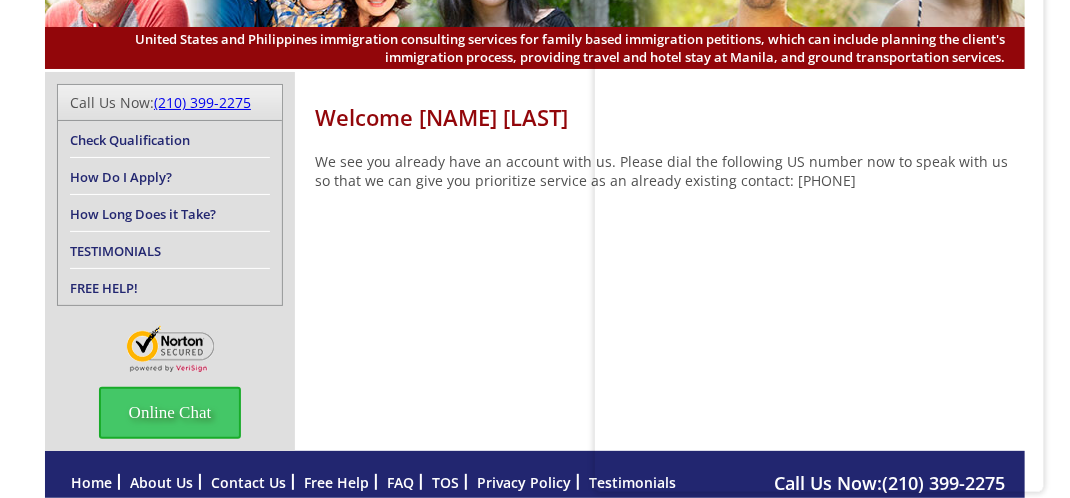 scroll, scrollTop: 179, scrollLeft: 0, axis: vertical 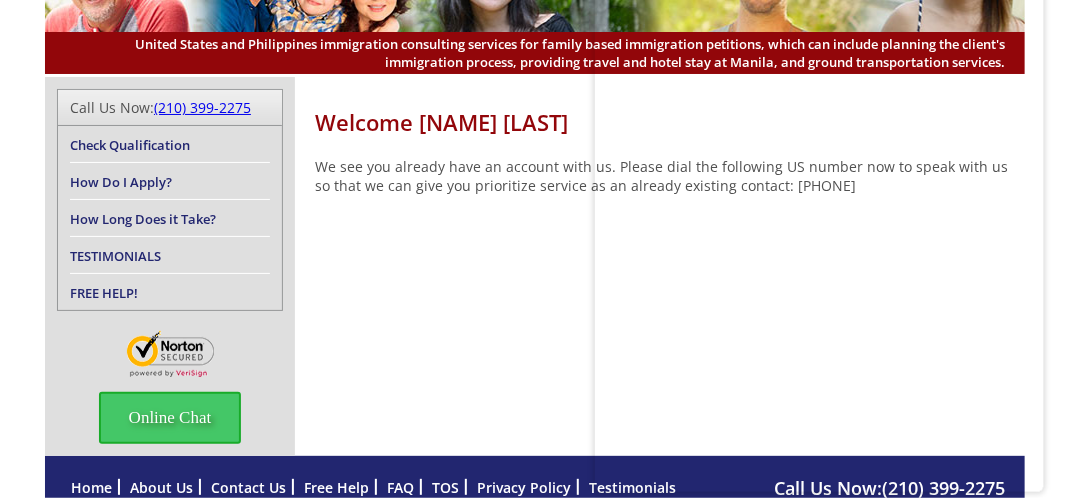 click on "Welcome Scott  Lawrence
We see you already have an account with us.  Please dial the following US number now to speak with us so that we can give you prioritize service as an already existing contact:  (210) 8718472
Call Us Now:  (210) 399-2275
Check Qualification
How Do I Apply?
How Long Does it Take?
TESTIMONIALS
FREE HELP!
Online Chat
×
Questions? Need Help?
Chat, ask and we will answer...
Questions?
Need Help?
Chat, ask and we will answer...
What is your email address to be linked to your application data?
Create My Account" at bounding box center (535, 266) 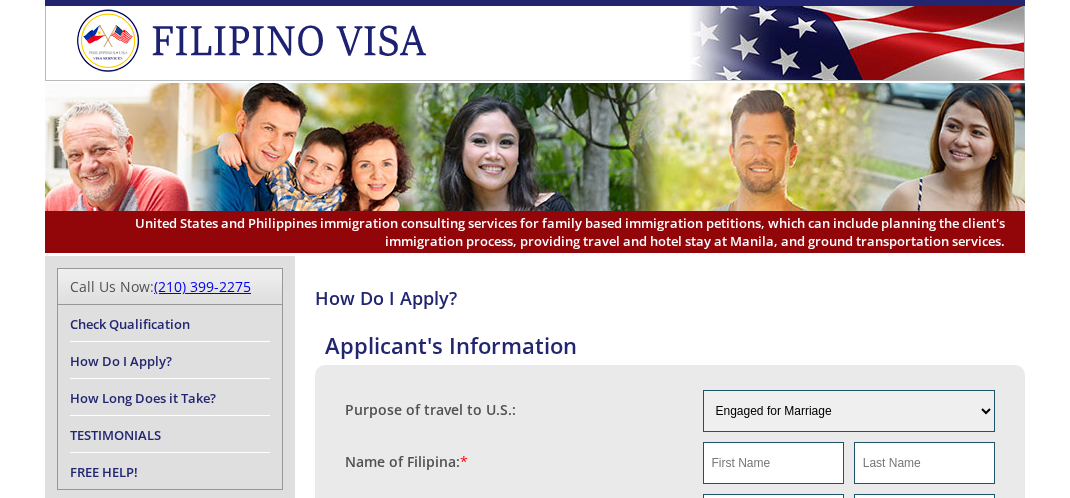 scroll, scrollTop: 0, scrollLeft: 0, axis: both 